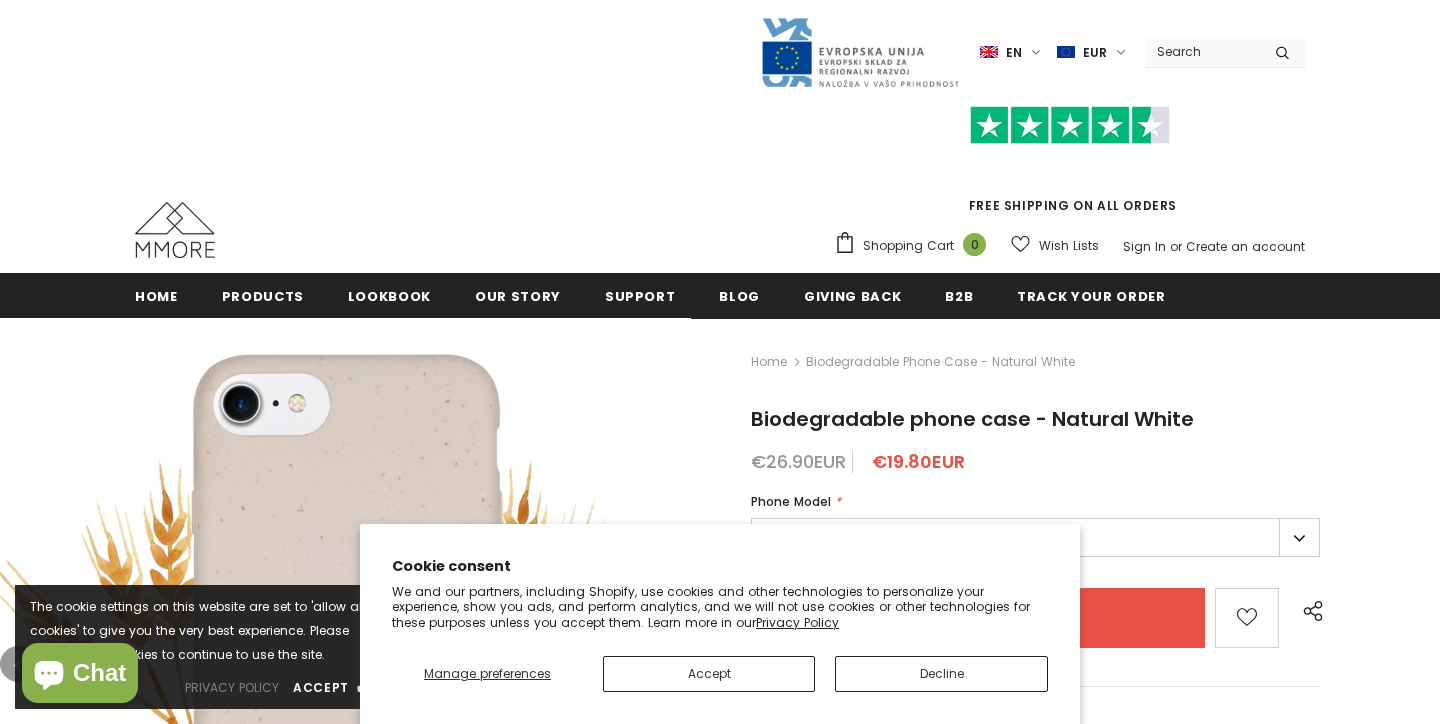 scroll, scrollTop: 0, scrollLeft: 0, axis: both 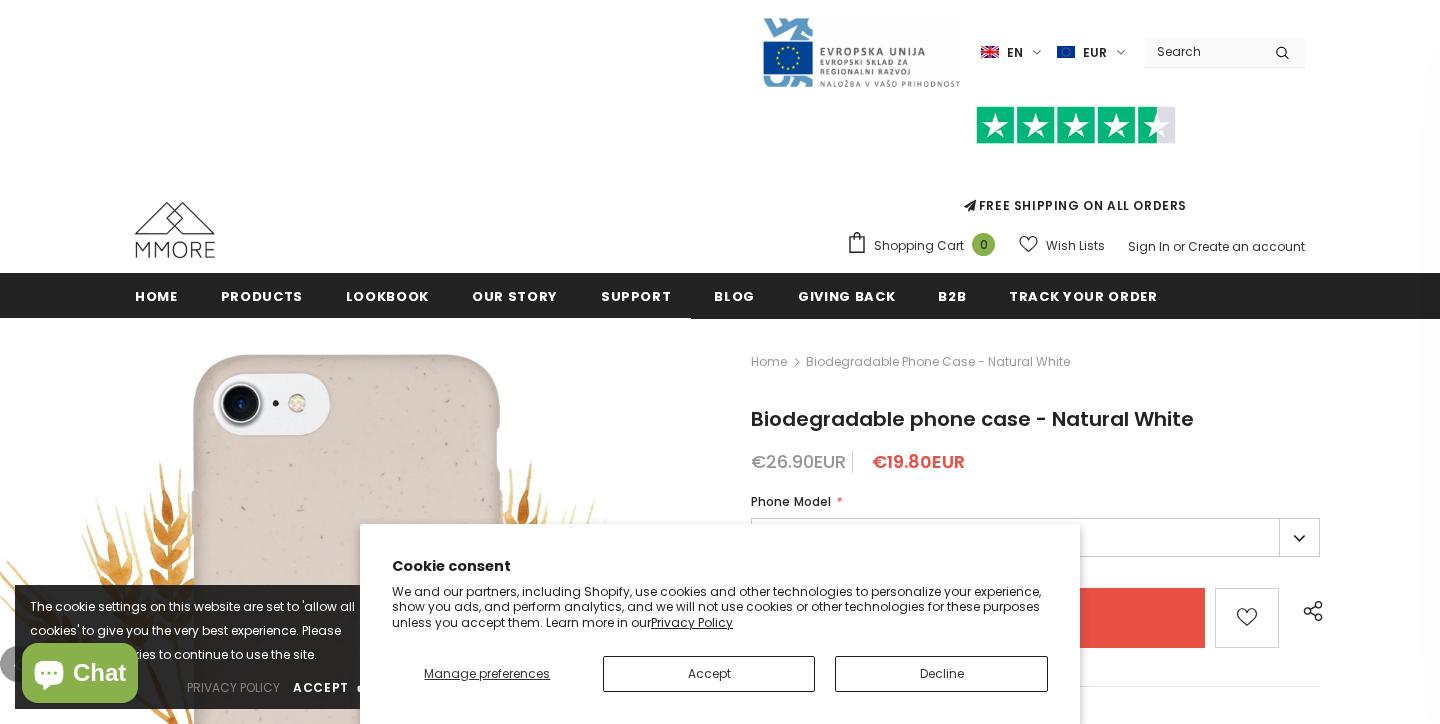 type on "0" 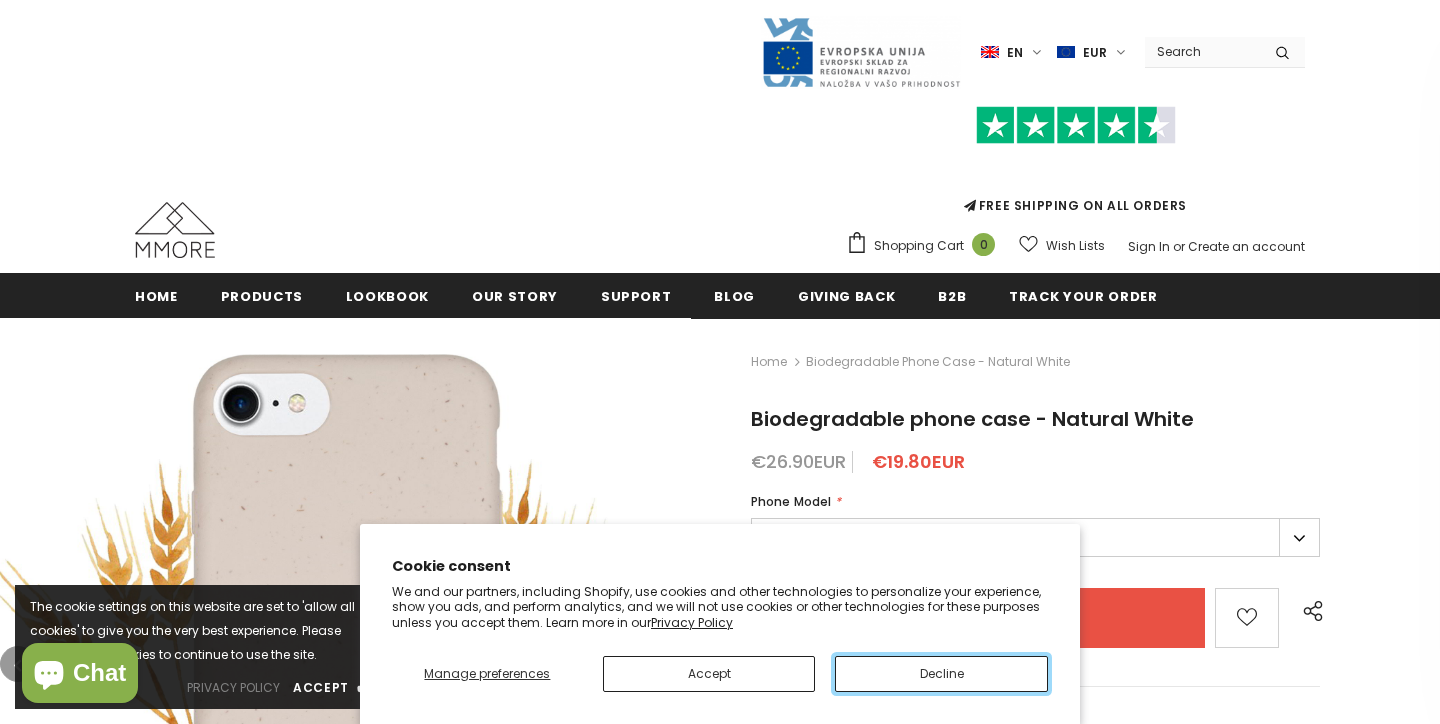 click on "Decline" at bounding box center [941, 674] 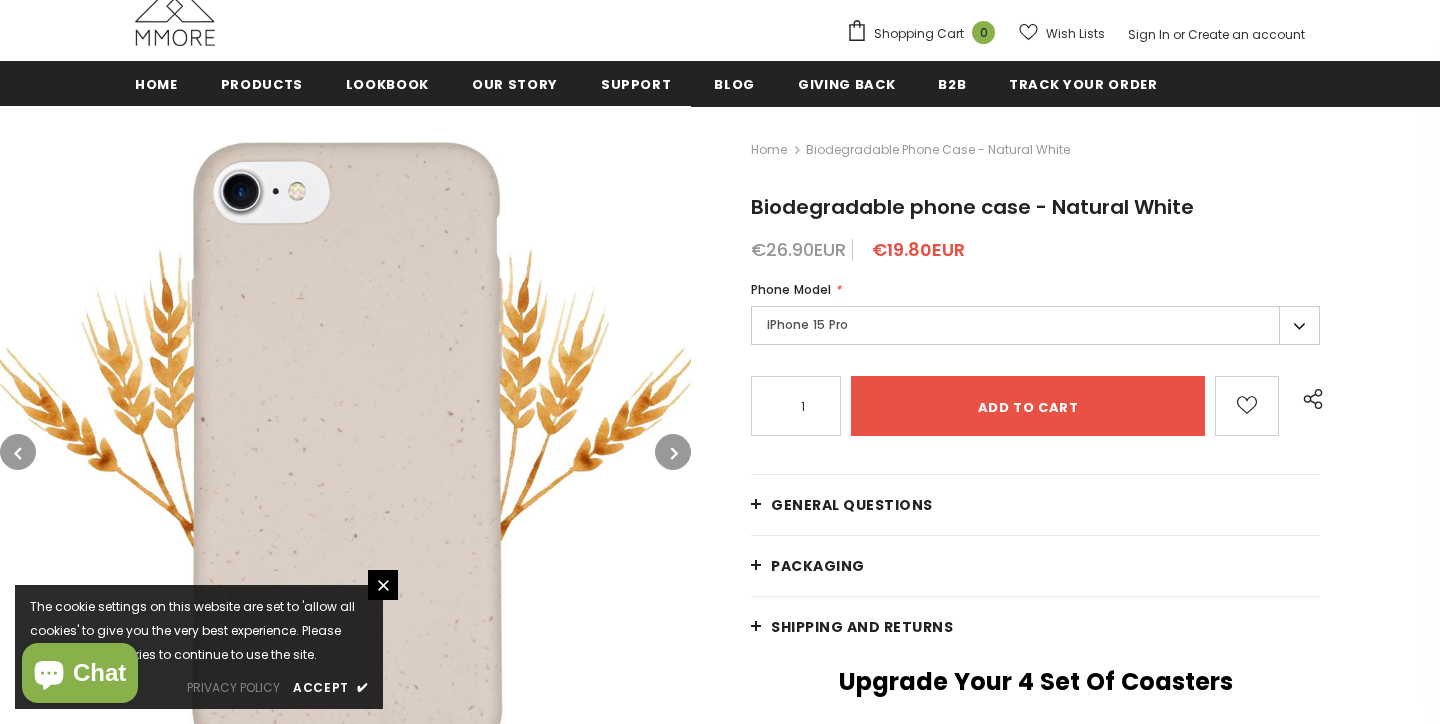 scroll, scrollTop: 222, scrollLeft: 0, axis: vertical 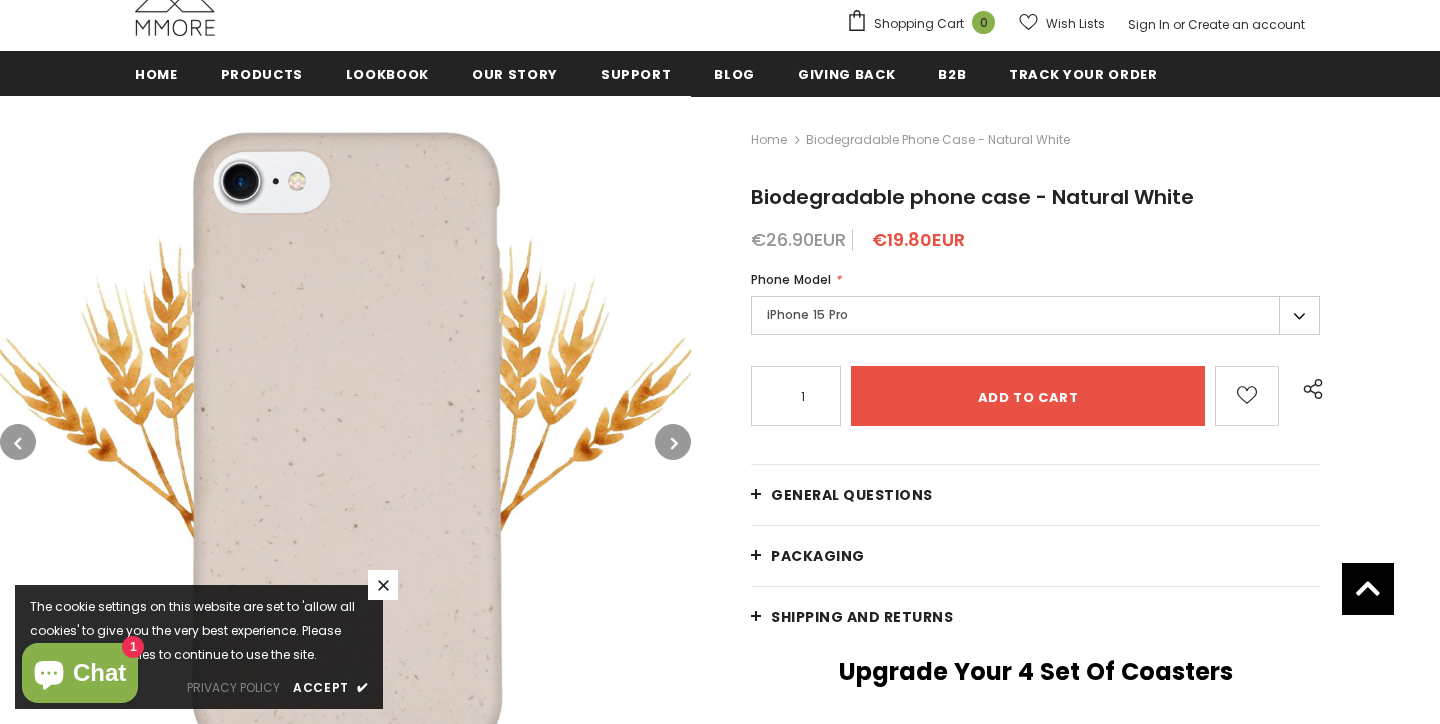 click 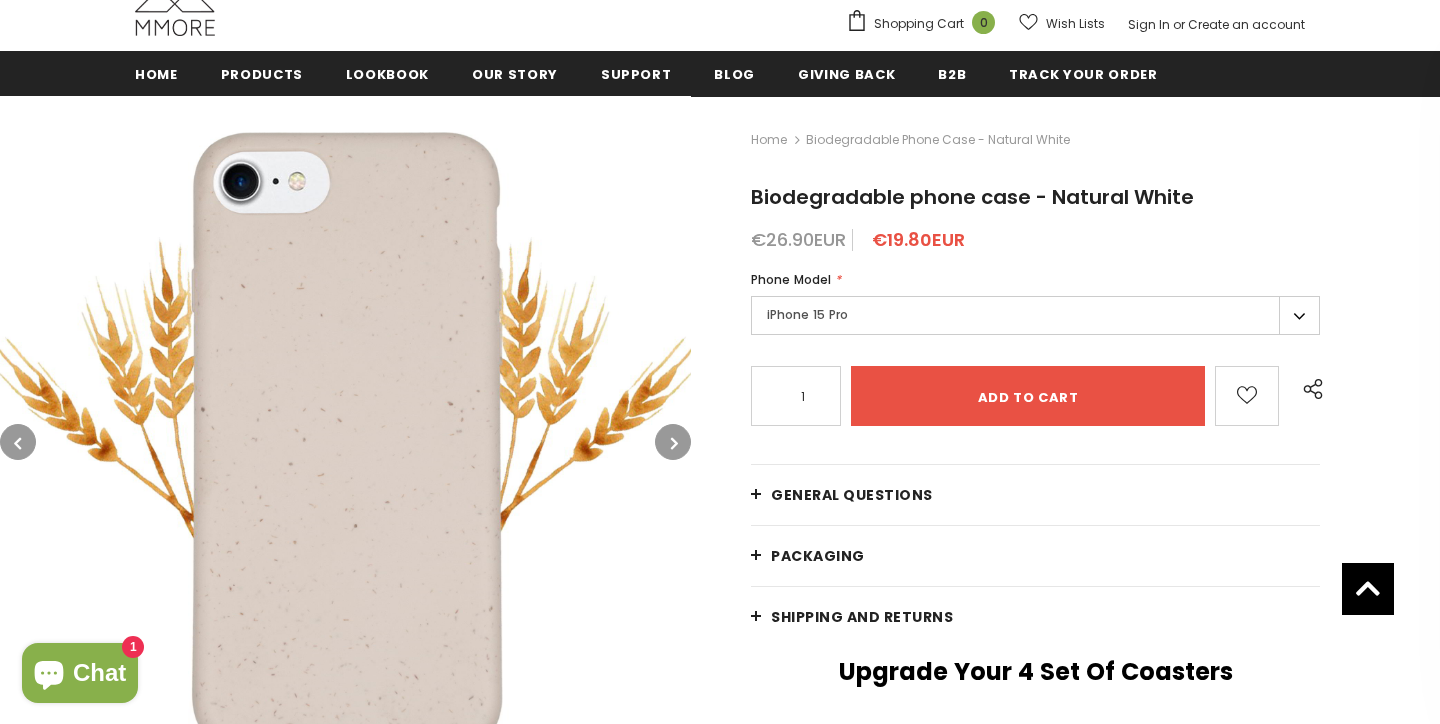 click on "iPhone 15 Pro" at bounding box center [1035, 315] 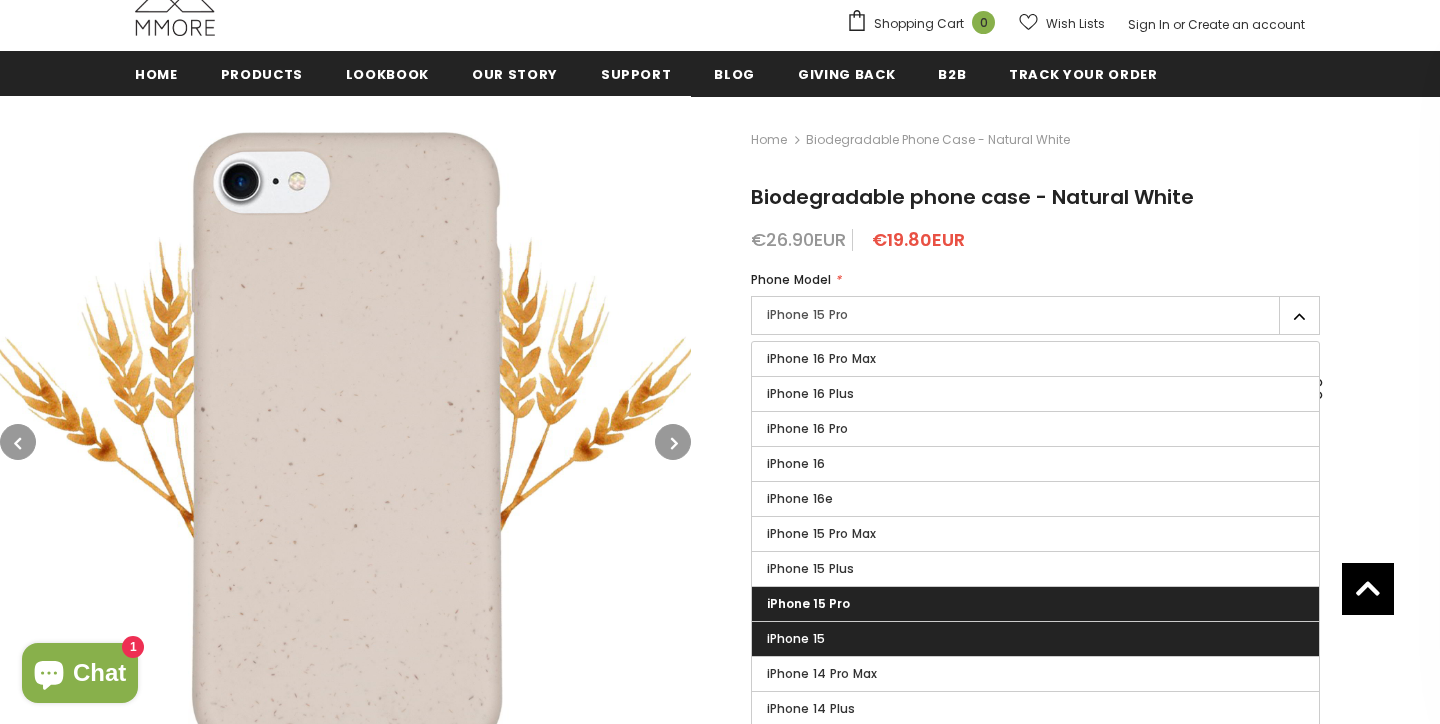 click on "iPhone 15" at bounding box center (1035, 639) 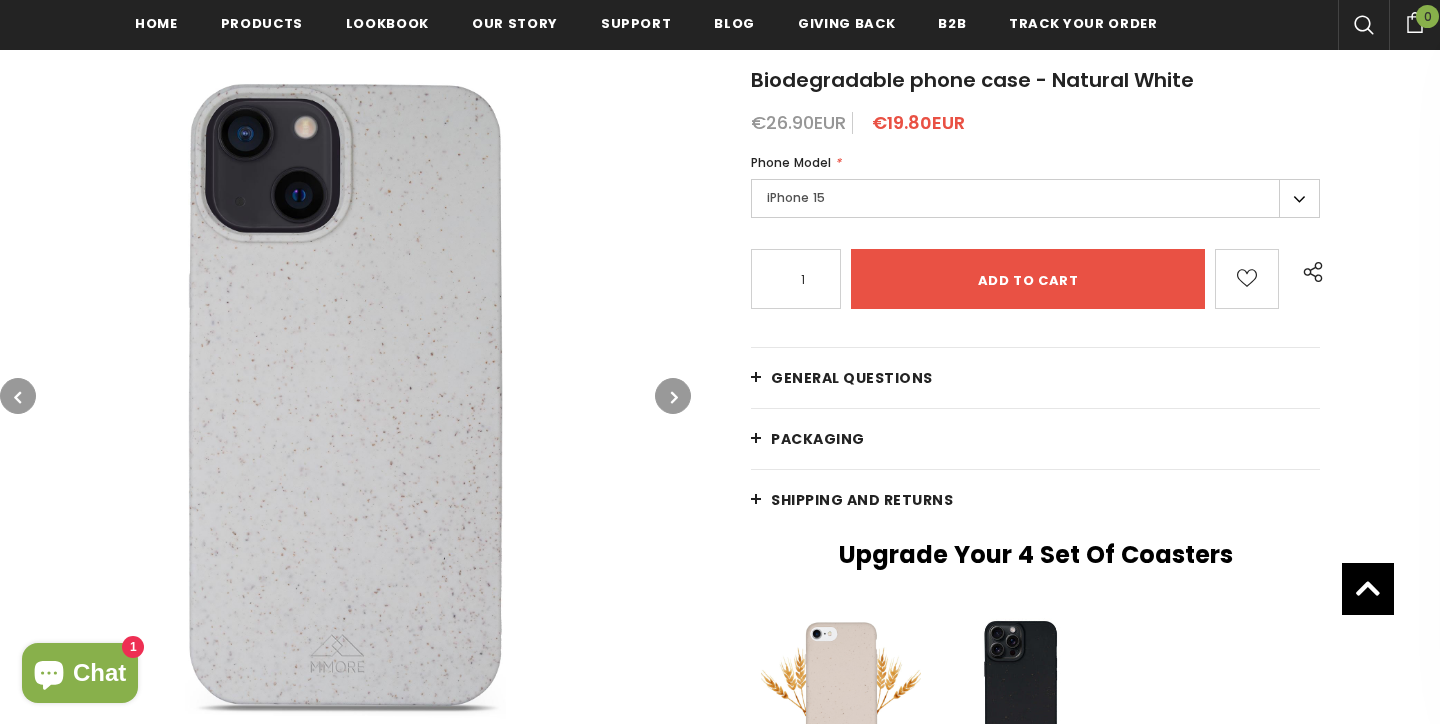 scroll, scrollTop: 152, scrollLeft: 0, axis: vertical 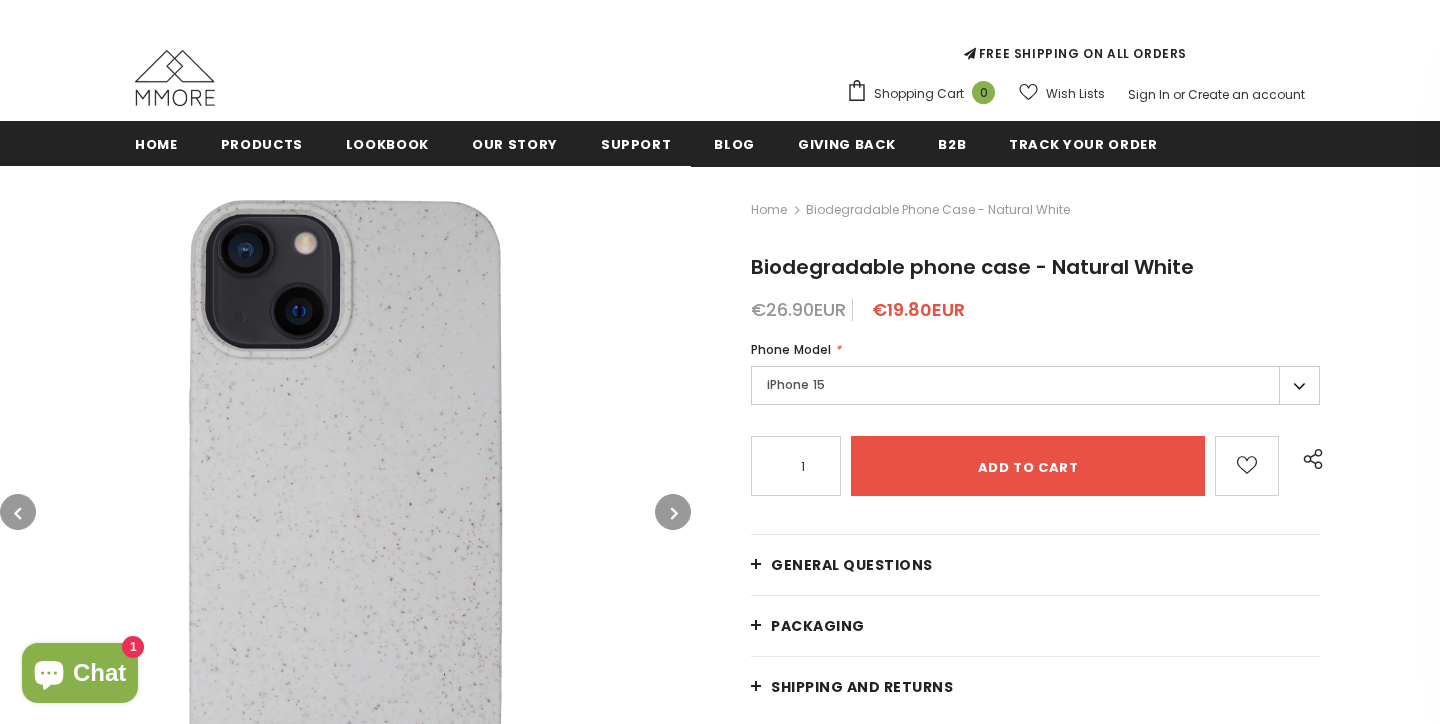 click on "Home" at bounding box center (769, 210) 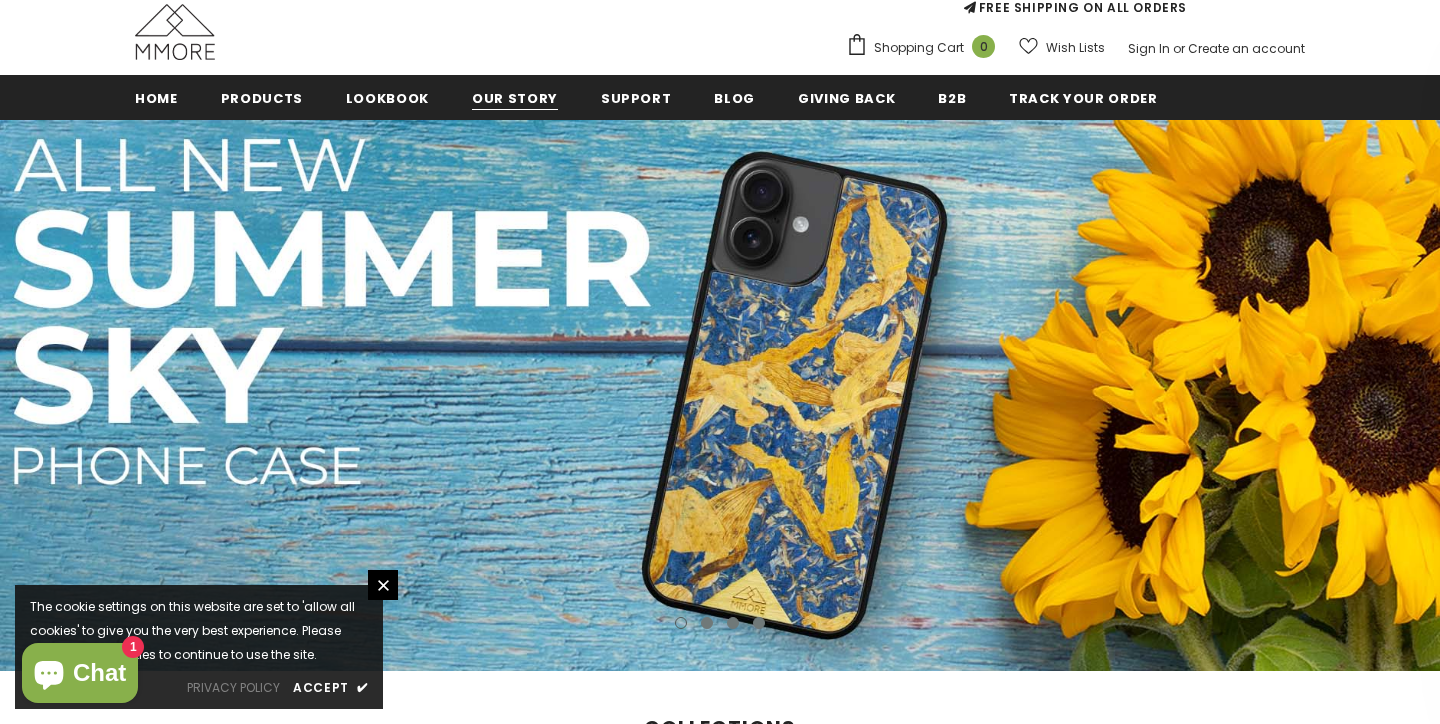 scroll, scrollTop: 199, scrollLeft: 0, axis: vertical 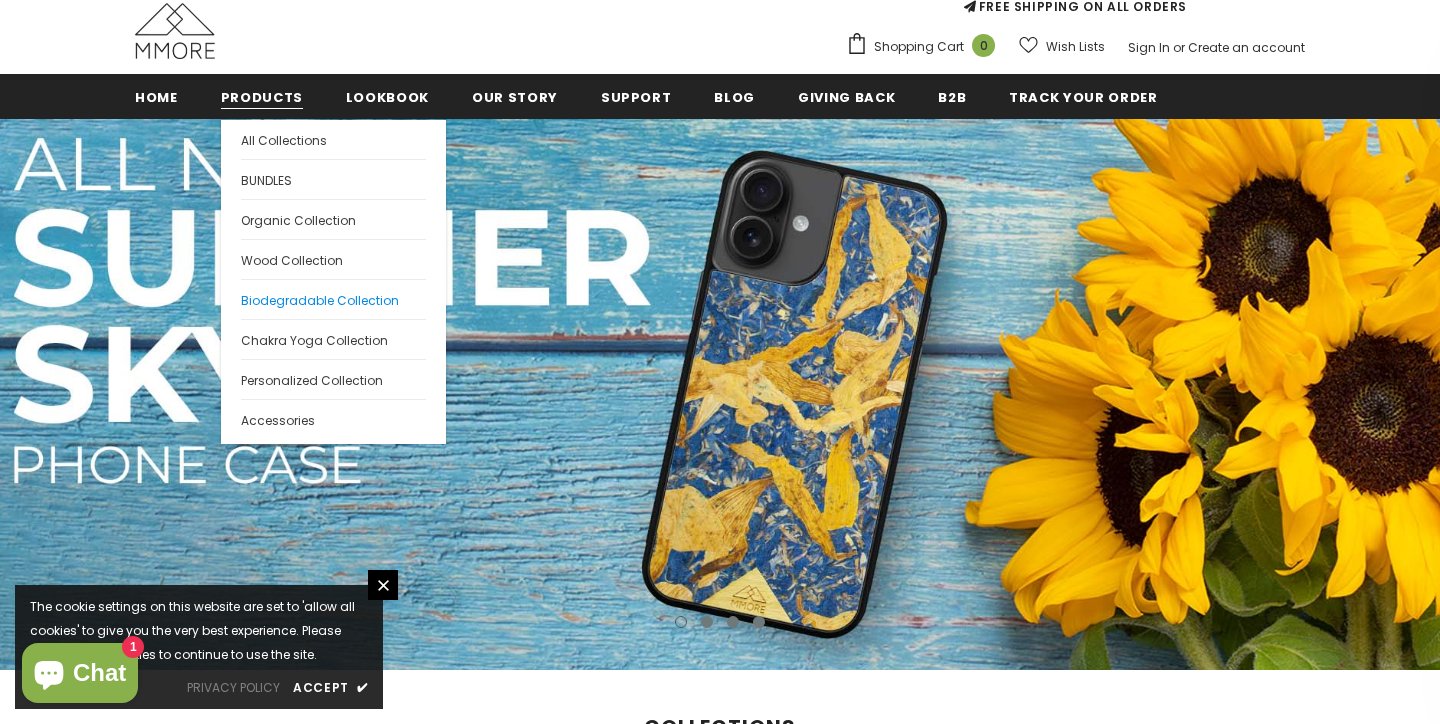 click on "Biodegradable Collection" at bounding box center (320, 300) 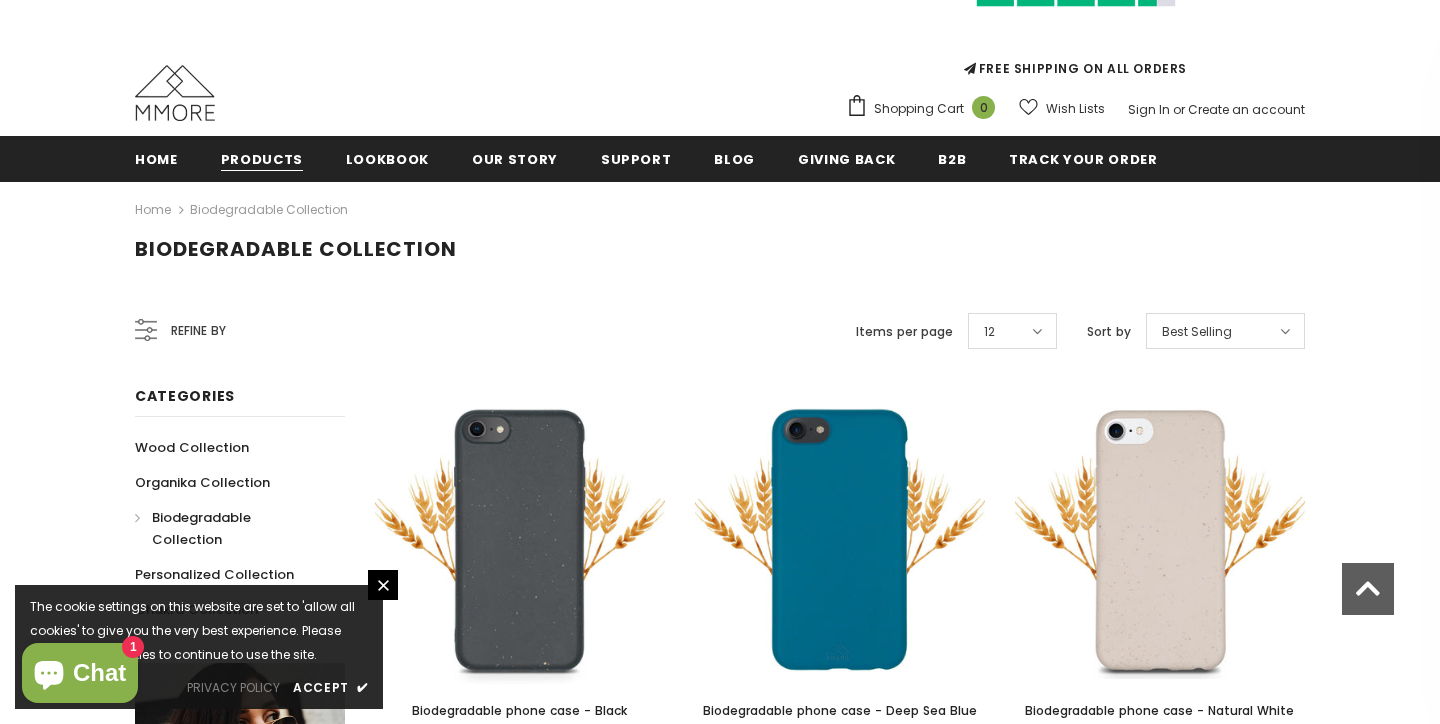 scroll, scrollTop: 255, scrollLeft: 0, axis: vertical 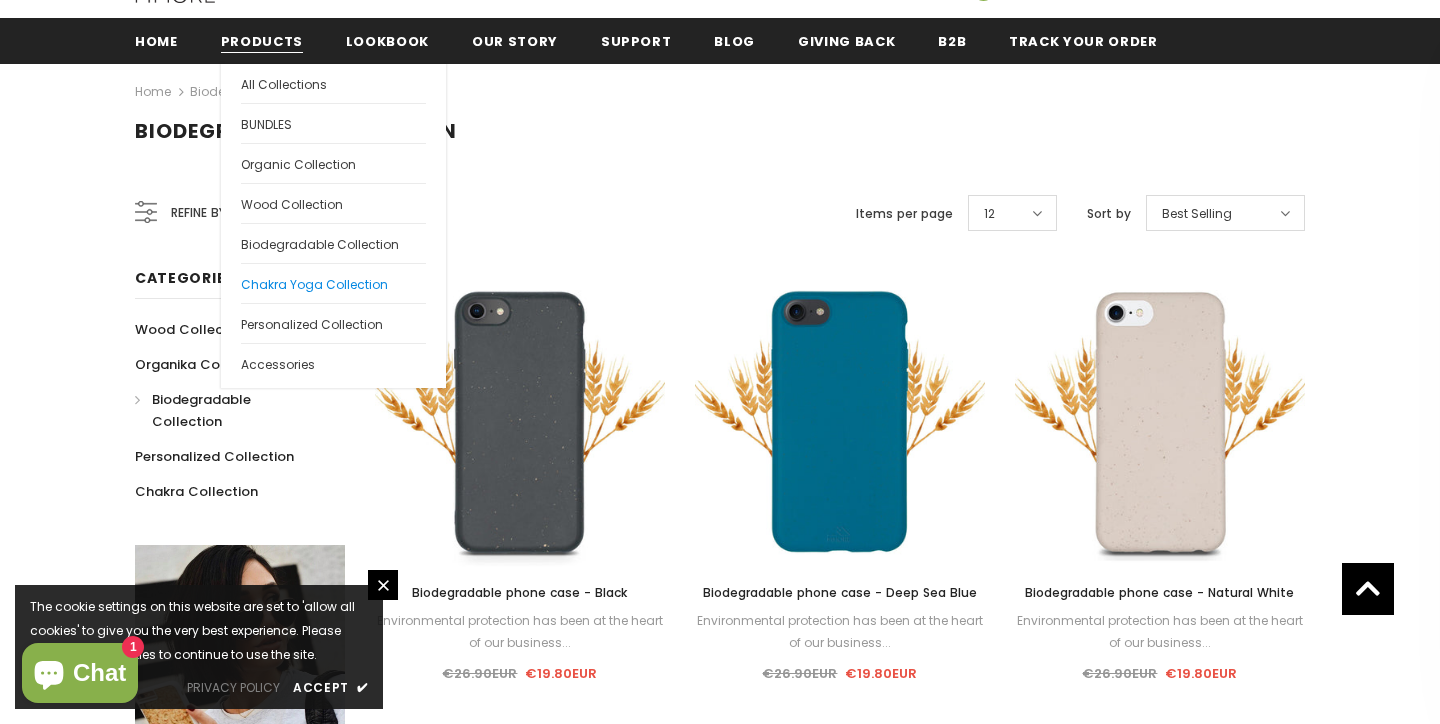 click on "Chakra Yoga Collection" at bounding box center [314, 284] 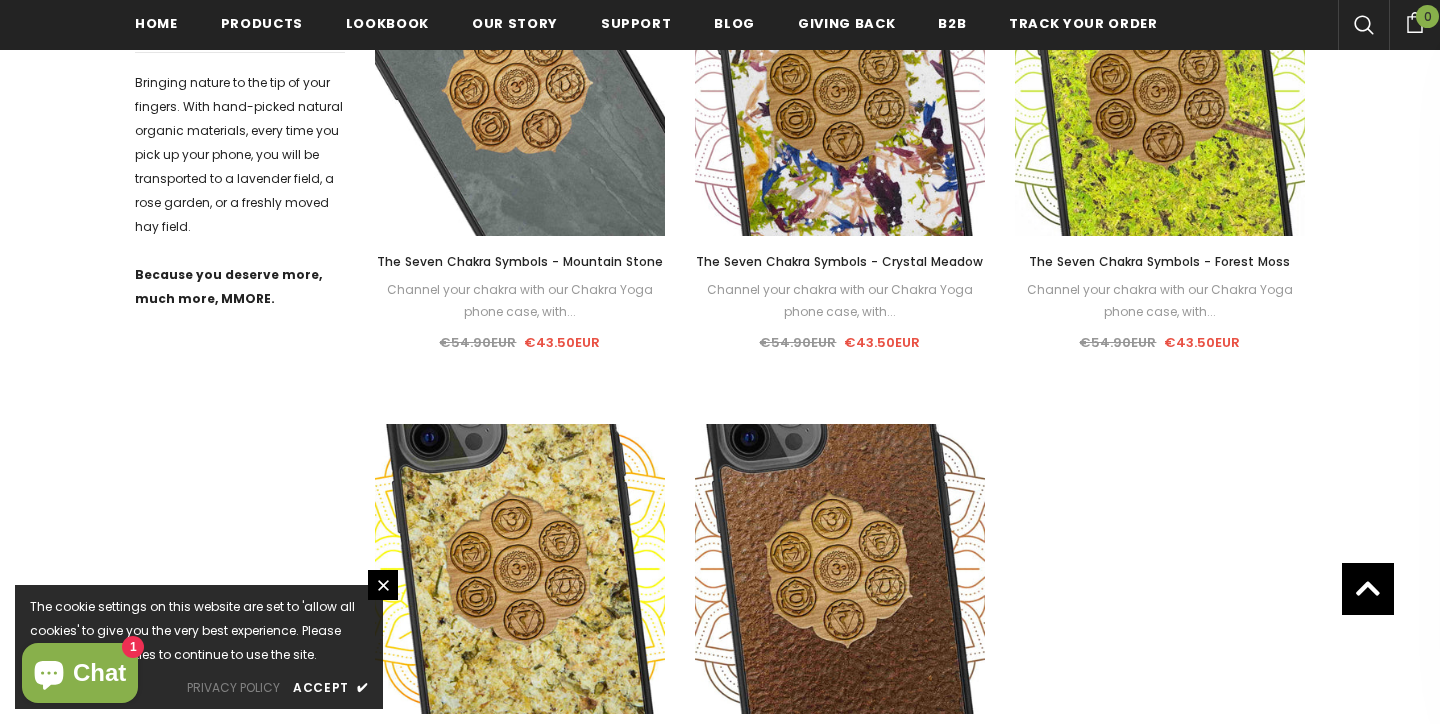 scroll, scrollTop: 1893, scrollLeft: 0, axis: vertical 